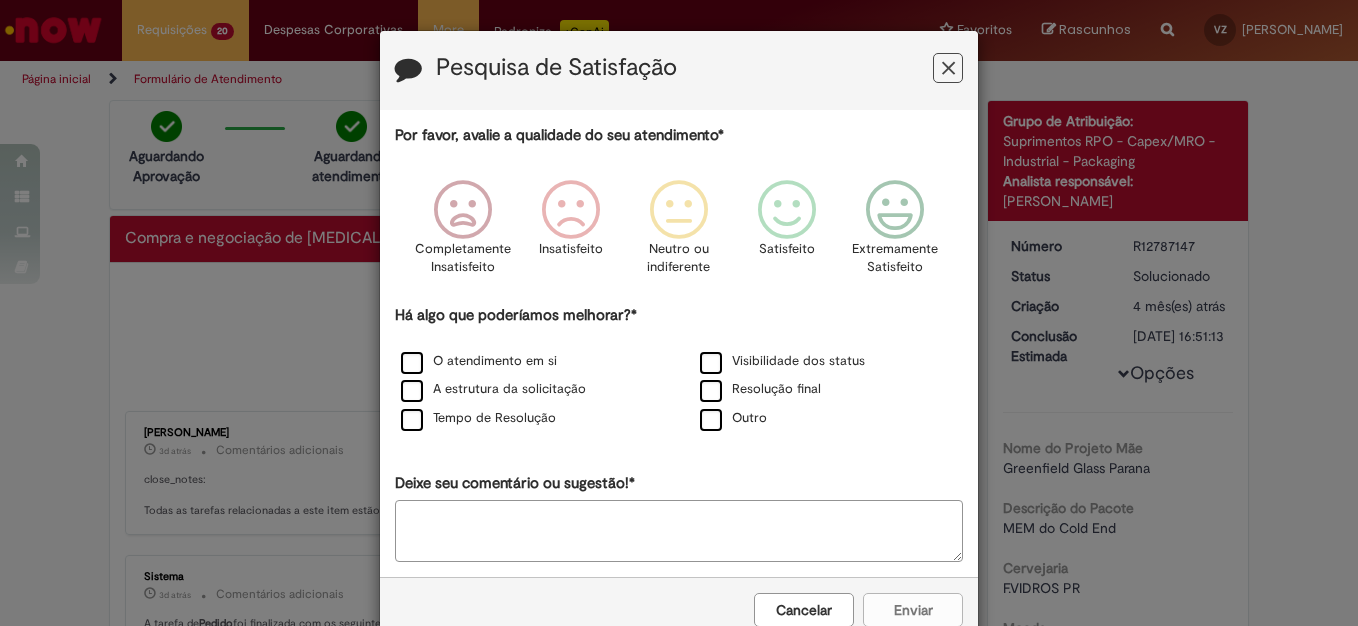 scroll, scrollTop: 0, scrollLeft: 0, axis: both 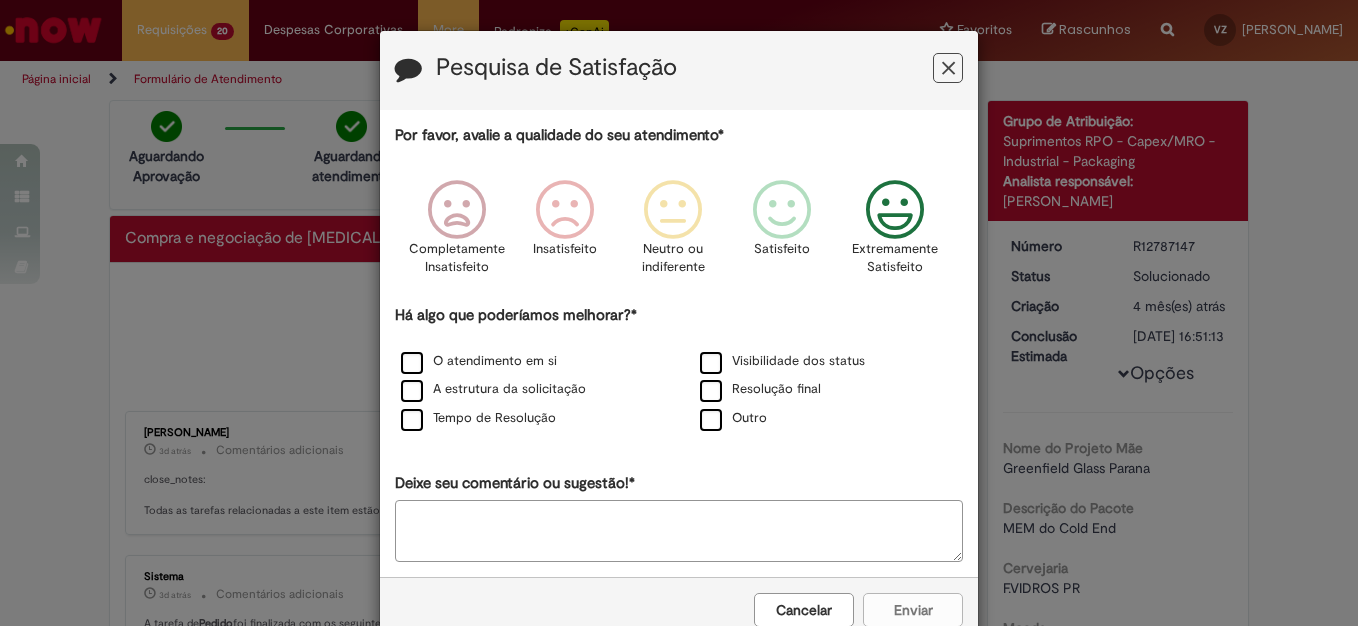 click at bounding box center (895, 210) 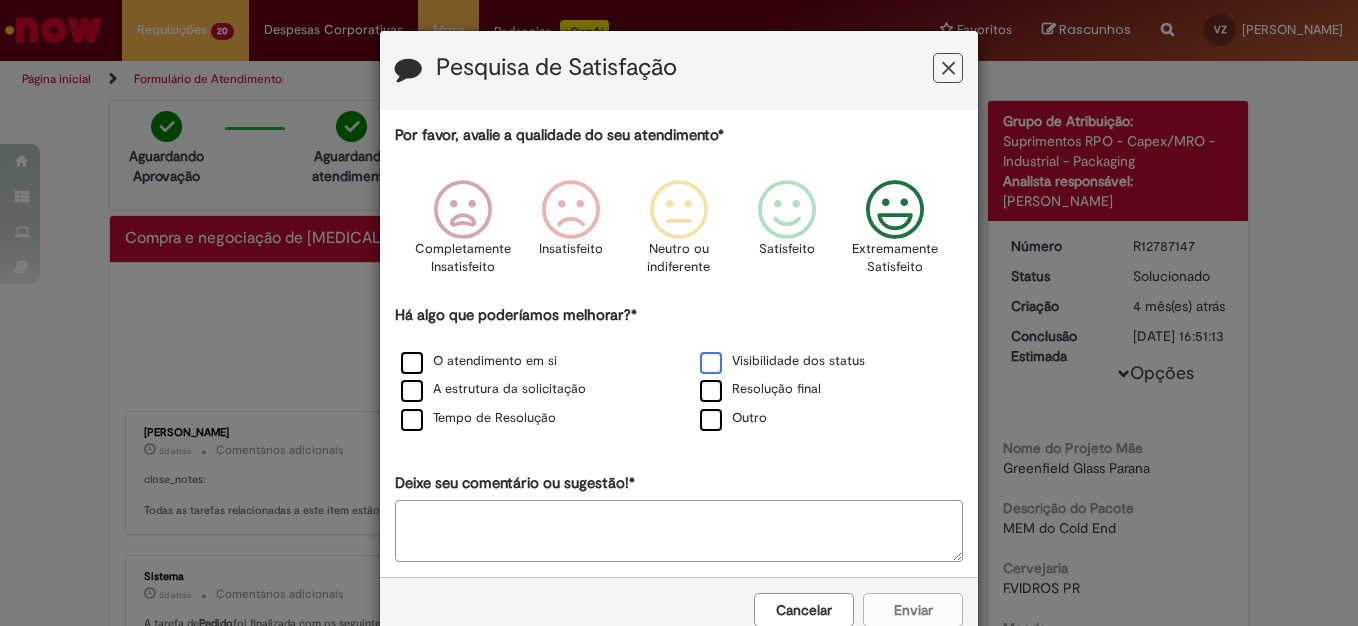 click on "Visibilidade dos status" at bounding box center [828, 362] 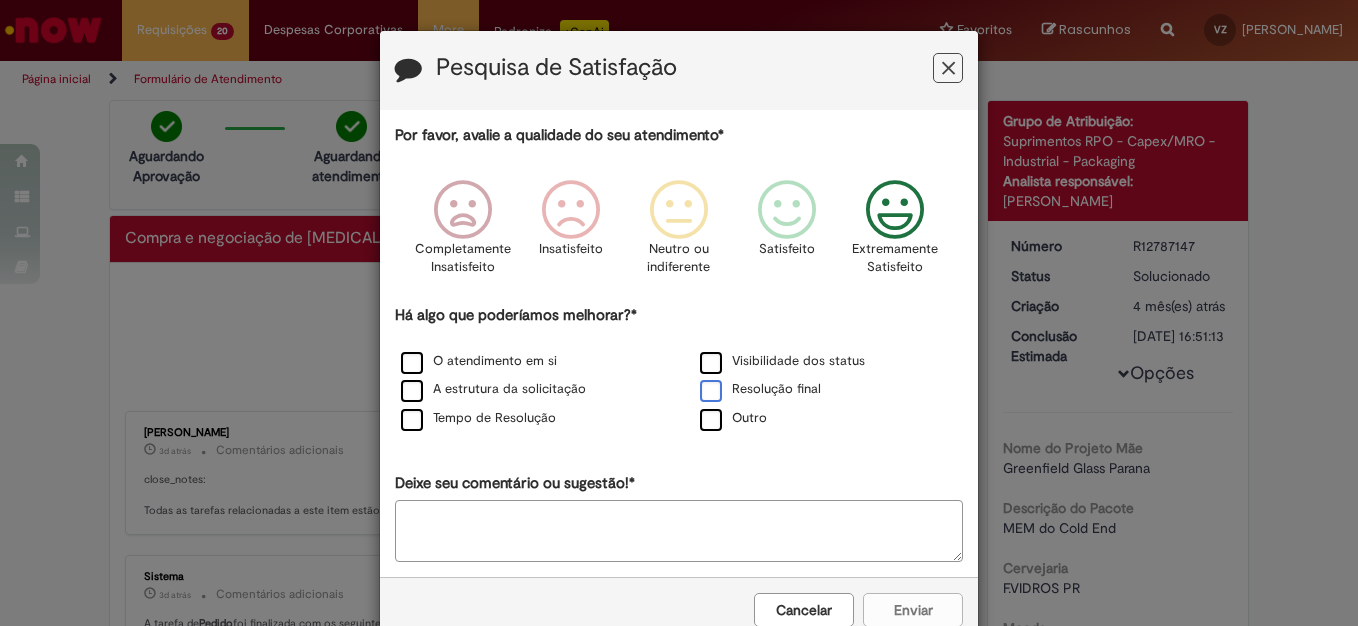 drag, startPoint x: 714, startPoint y: 389, endPoint x: 702, endPoint y: 374, distance: 19.209373 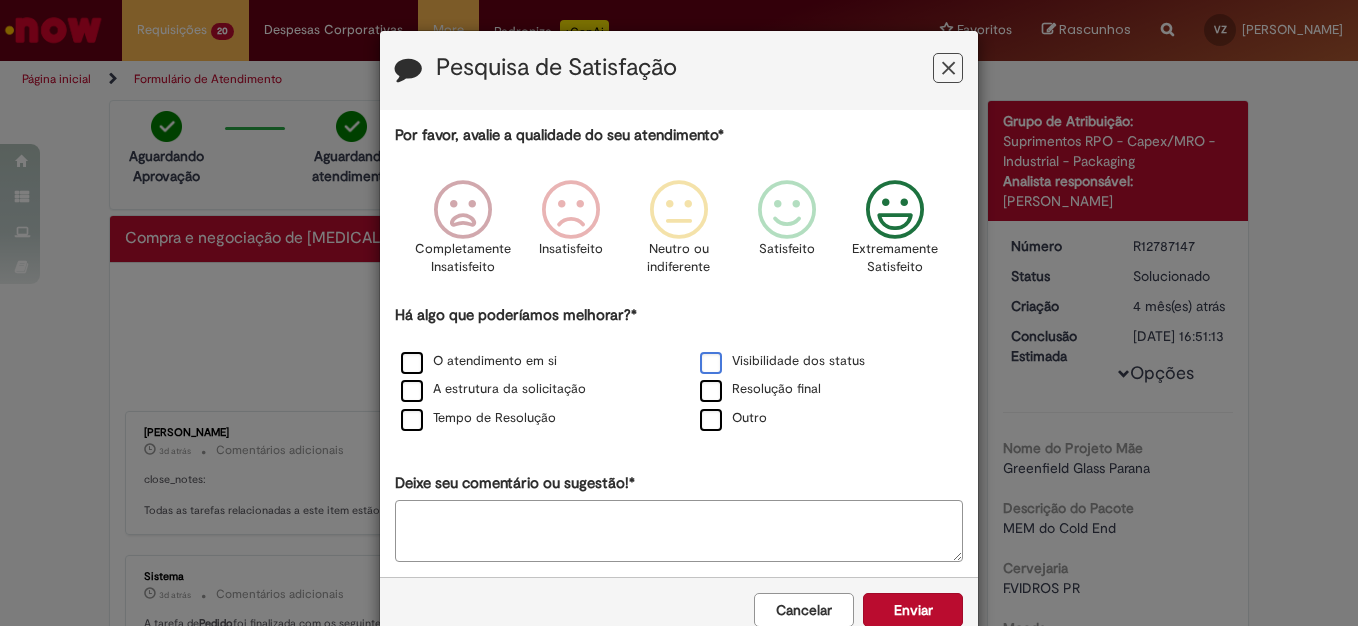 click on "Visibilidade dos status" at bounding box center [782, 361] 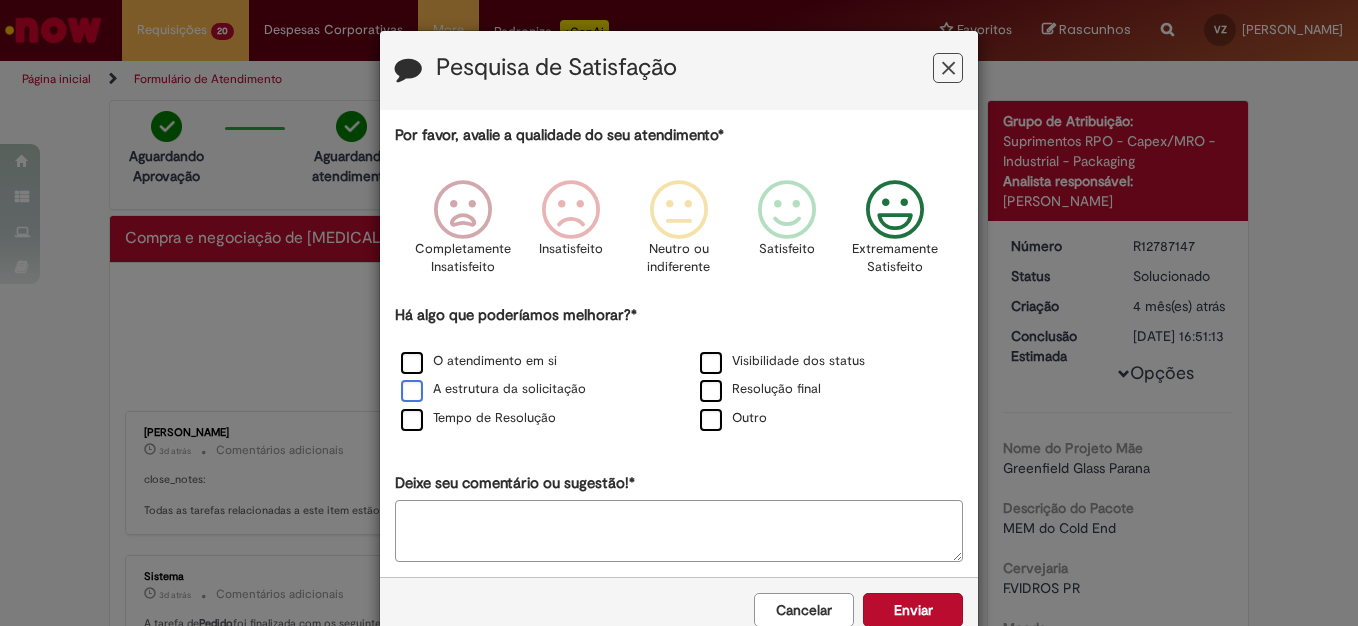 click on "A estrutura da solicitação" at bounding box center [493, 389] 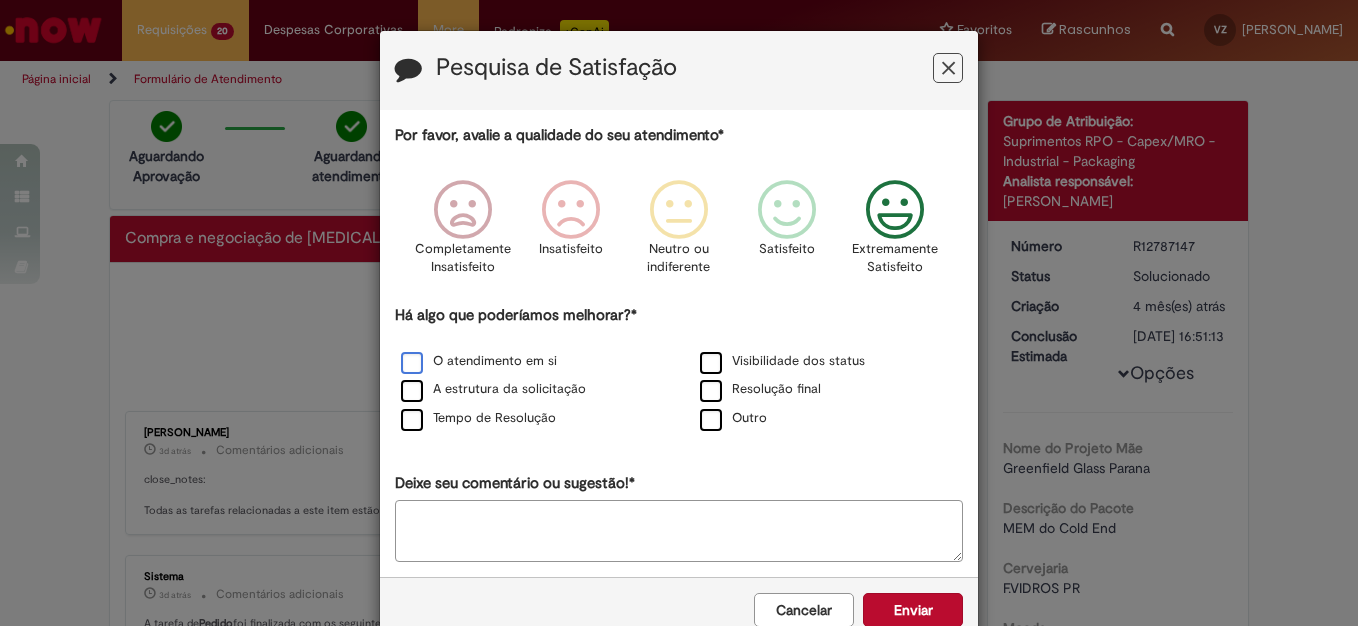 click on "O atendimento em si" at bounding box center [479, 361] 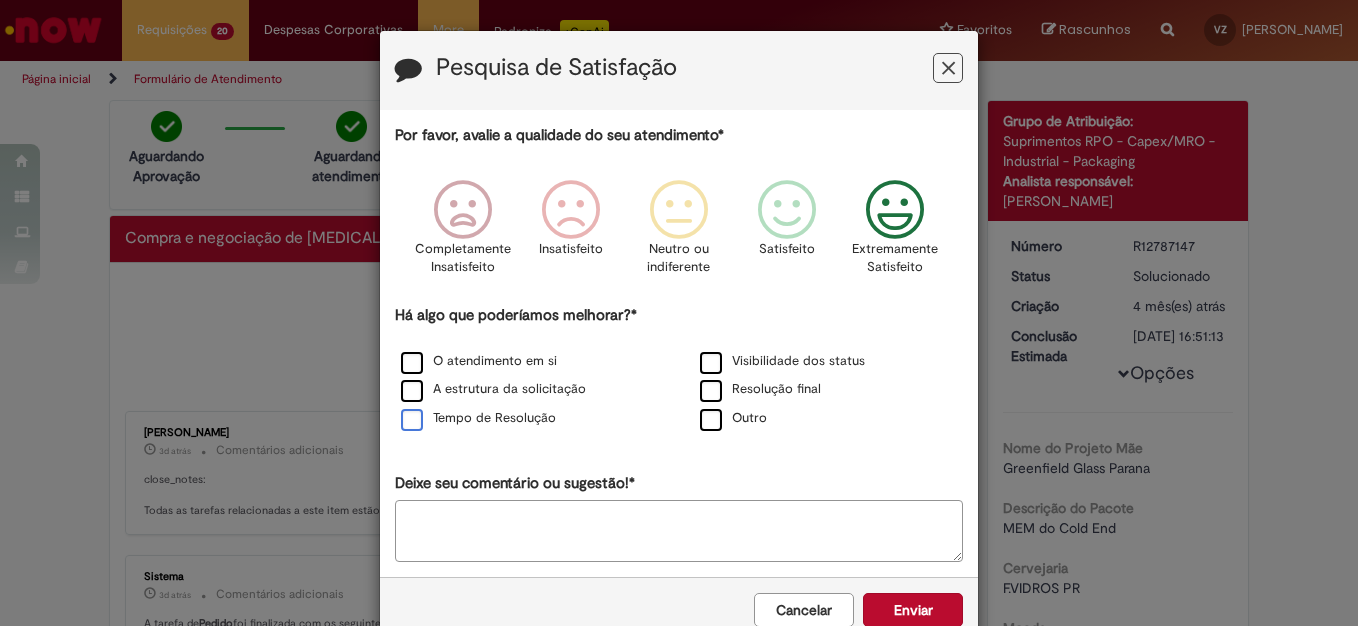 click on "Tempo de Resolução" at bounding box center [478, 418] 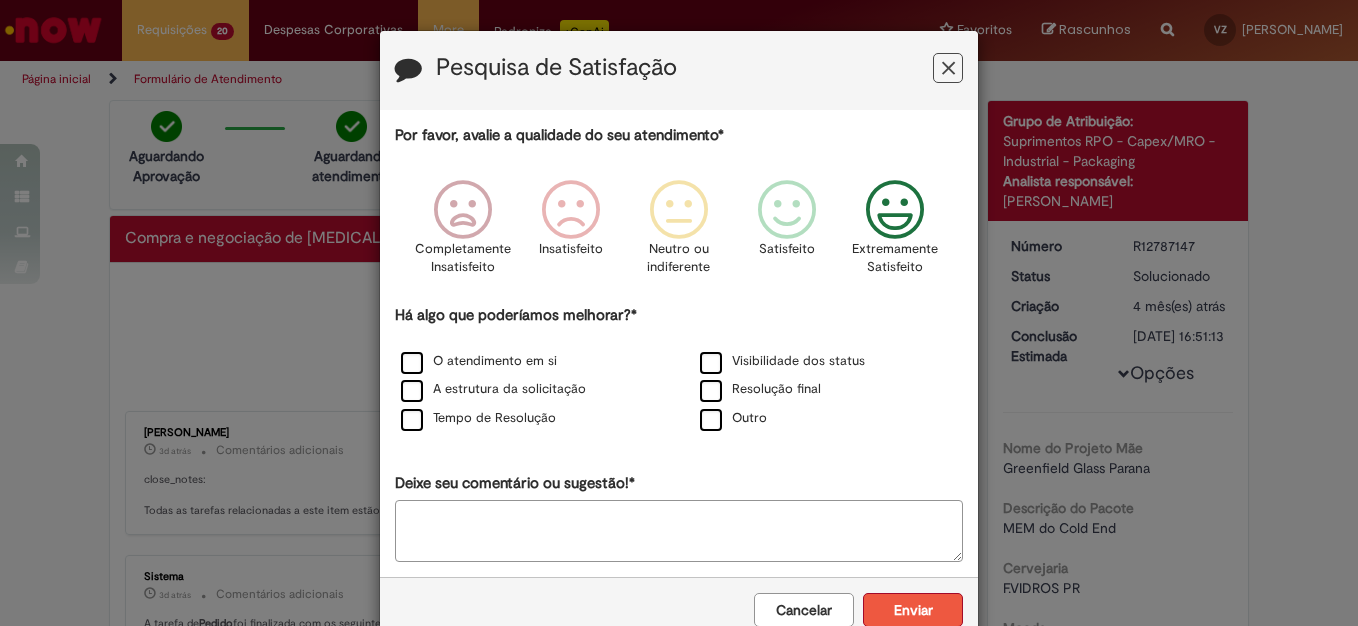 click on "Enviar" at bounding box center [913, 610] 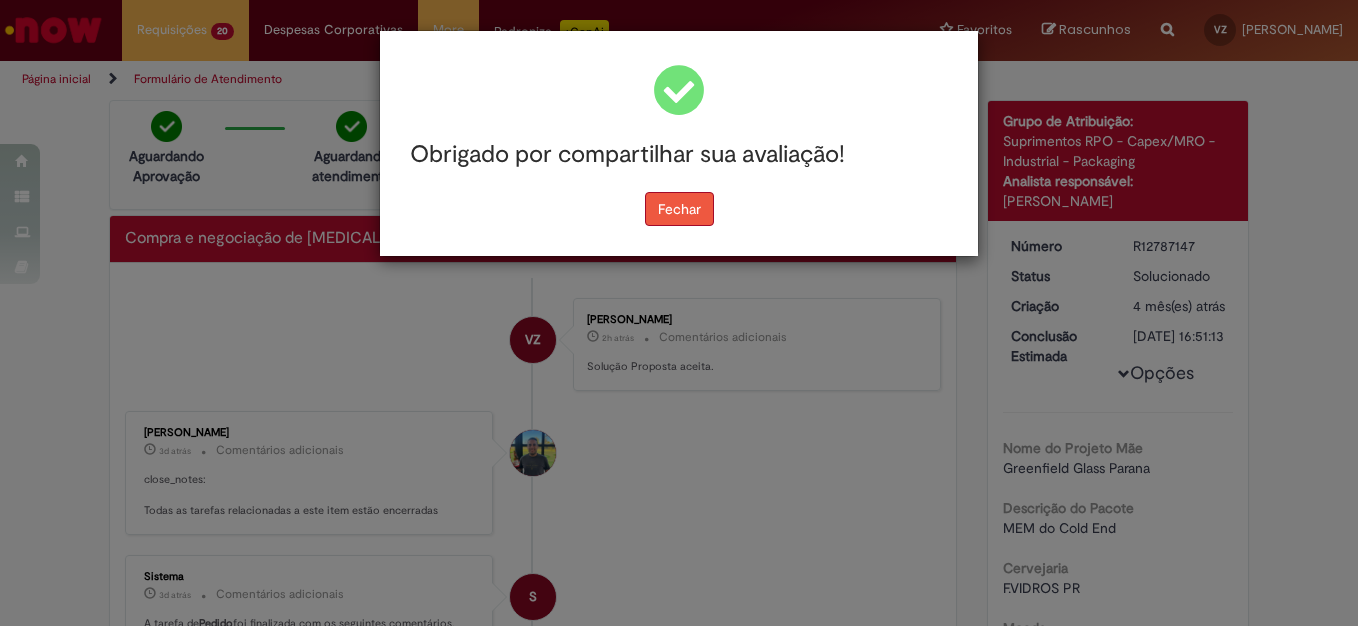 click on "Fechar" at bounding box center [679, 209] 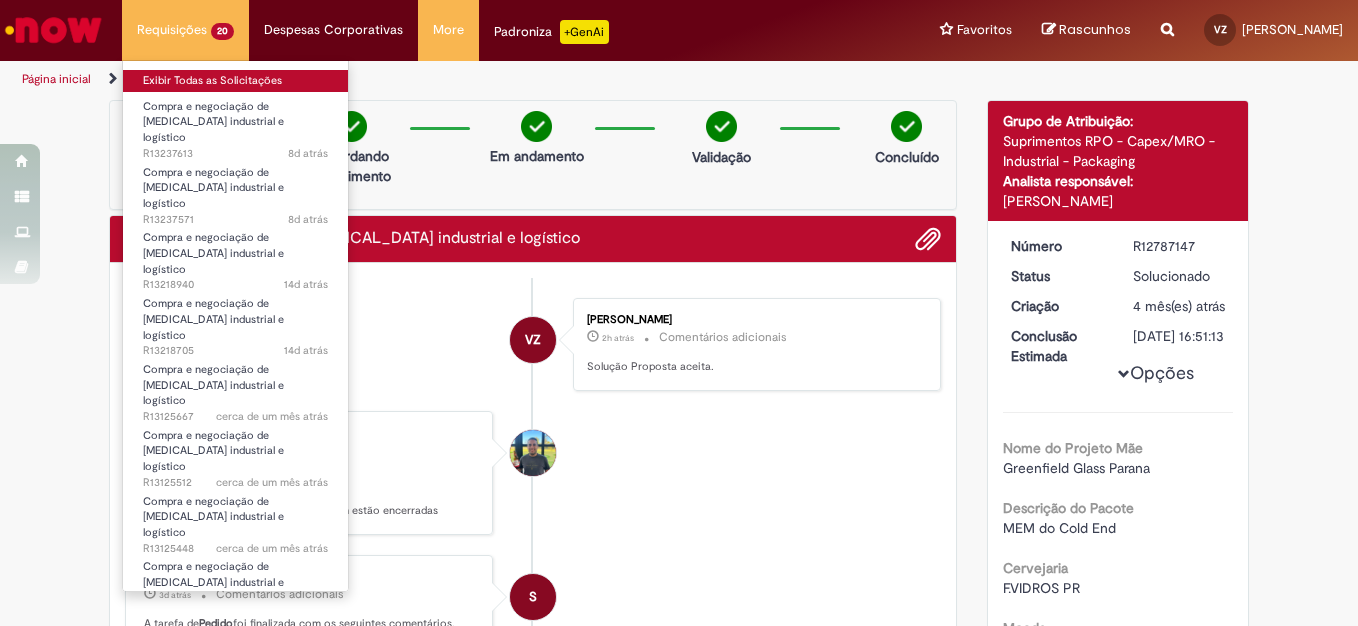 click on "Exibir Todas as Solicitações" at bounding box center (235, 81) 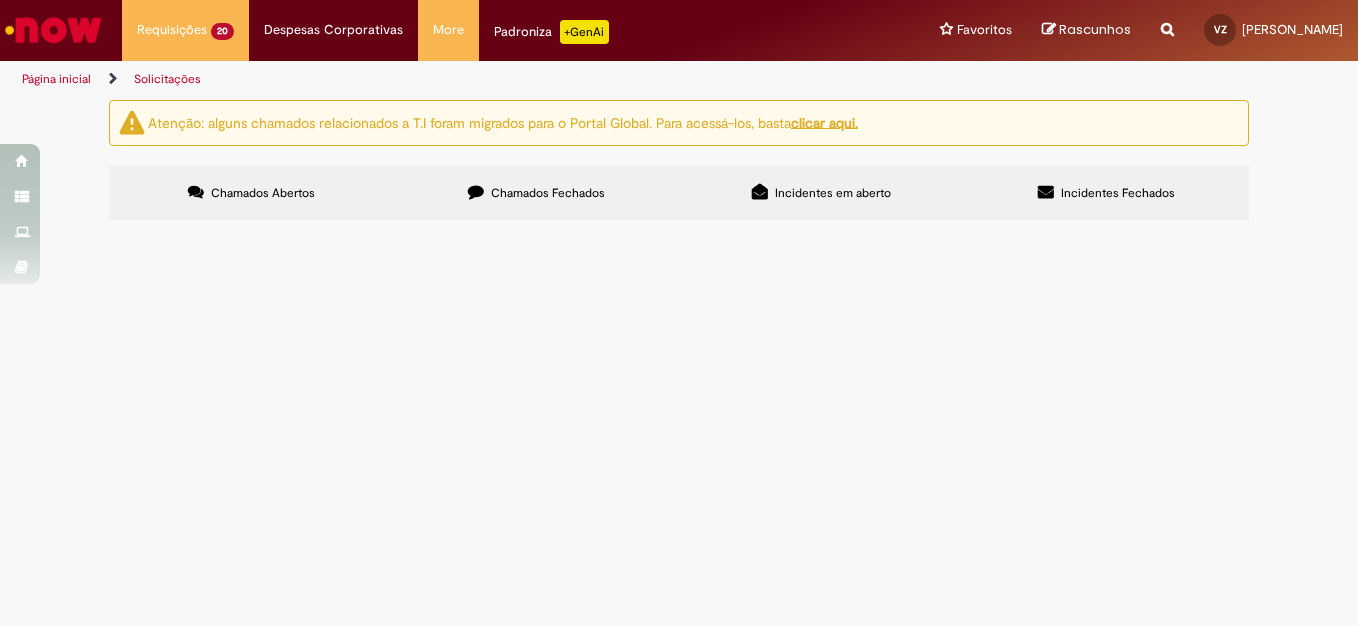 click at bounding box center (0, 0) 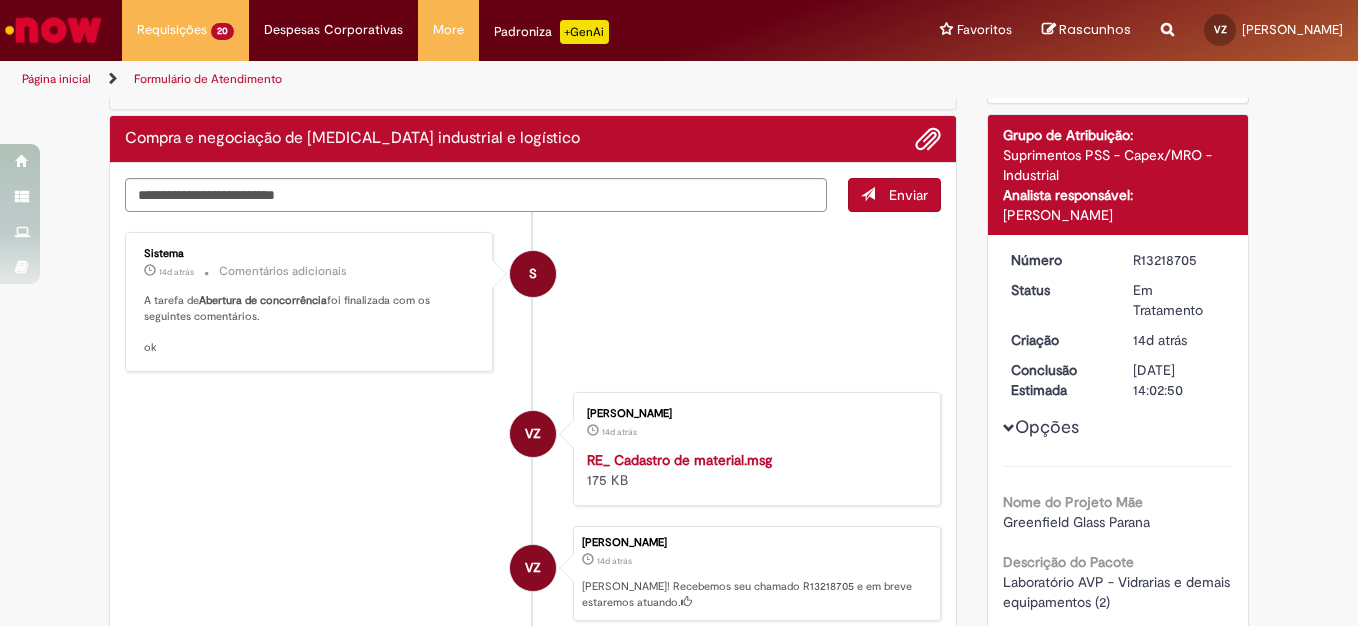 scroll, scrollTop: 200, scrollLeft: 0, axis: vertical 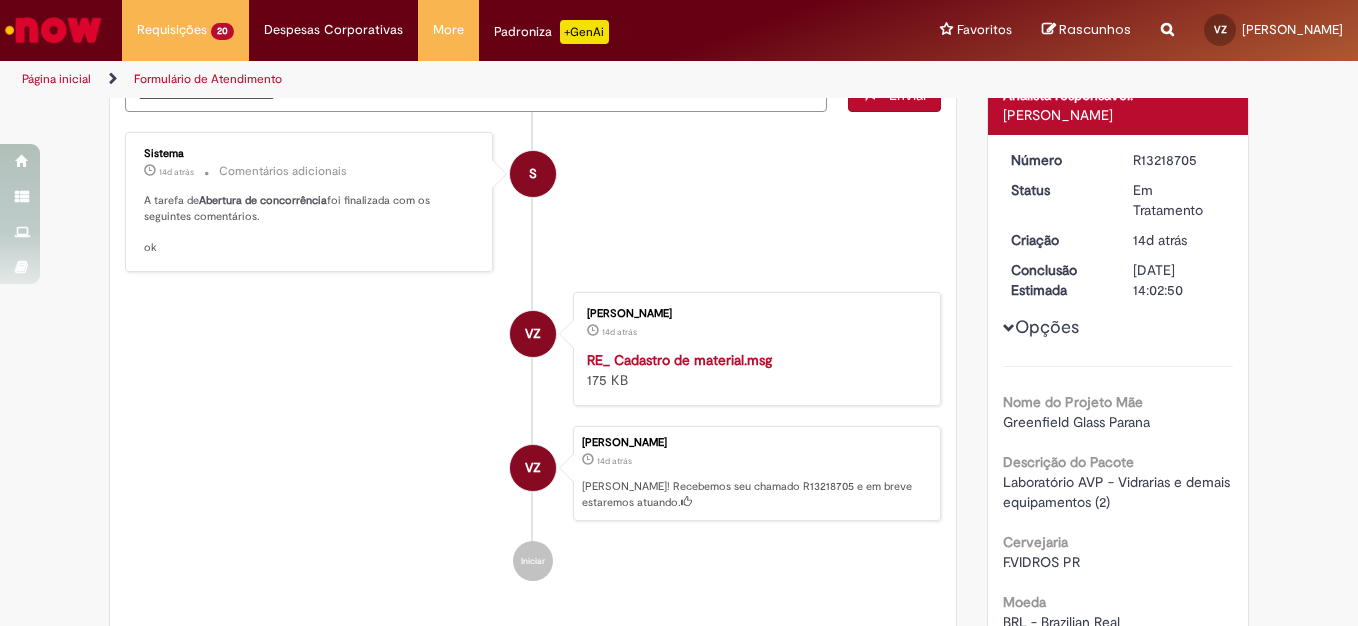 click on "R13218705" at bounding box center (1179, 160) 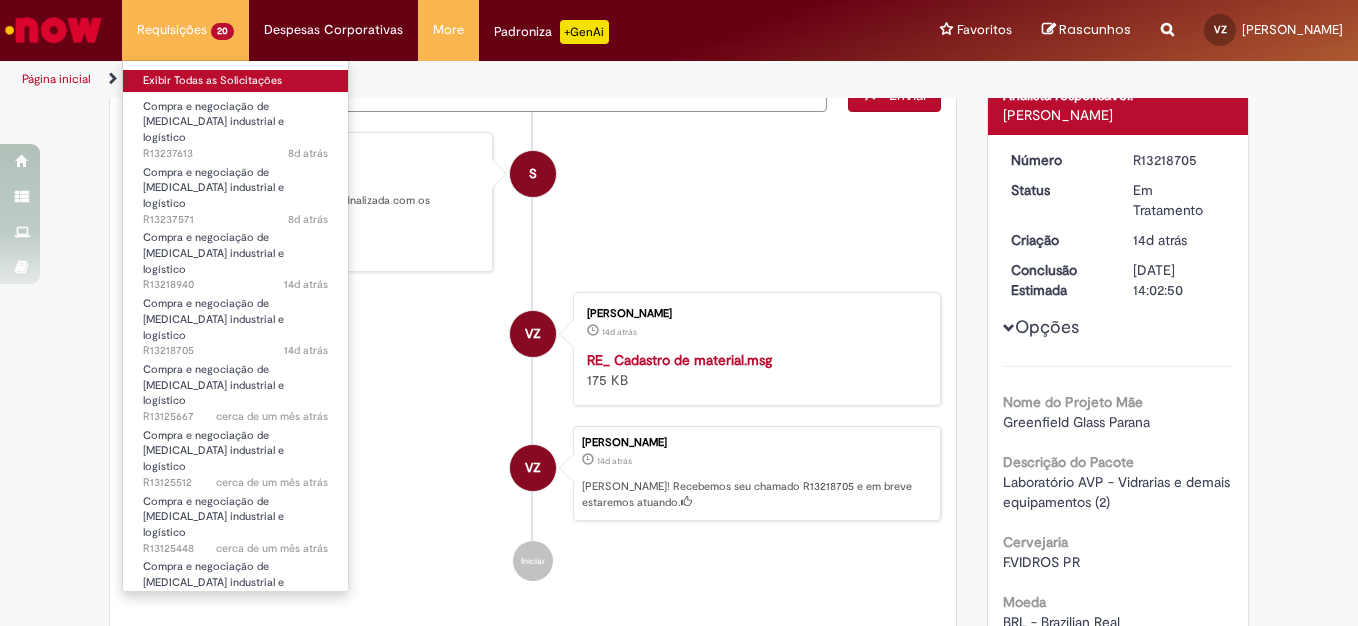 click on "Exibir Todas as Solicitações" at bounding box center (235, 81) 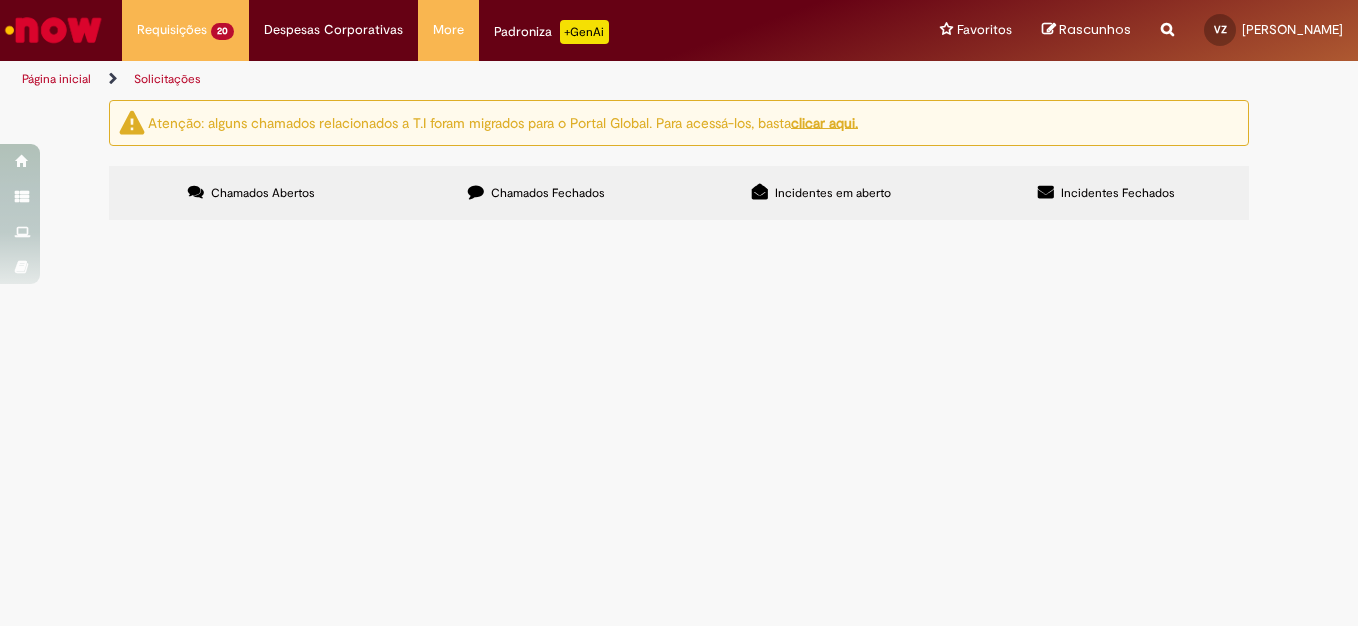 scroll, scrollTop: 0, scrollLeft: 0, axis: both 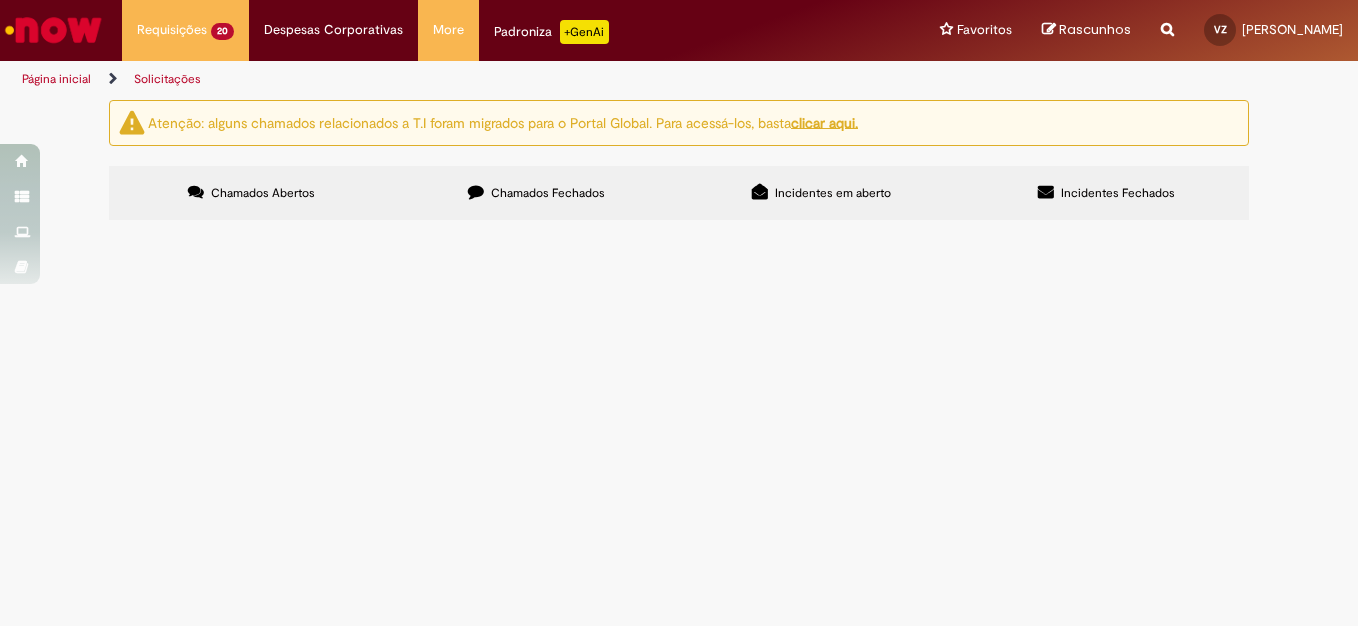 click on "Compra e negociação de [MEDICAL_DATA] industrial e logístico" at bounding box center [0, 0] 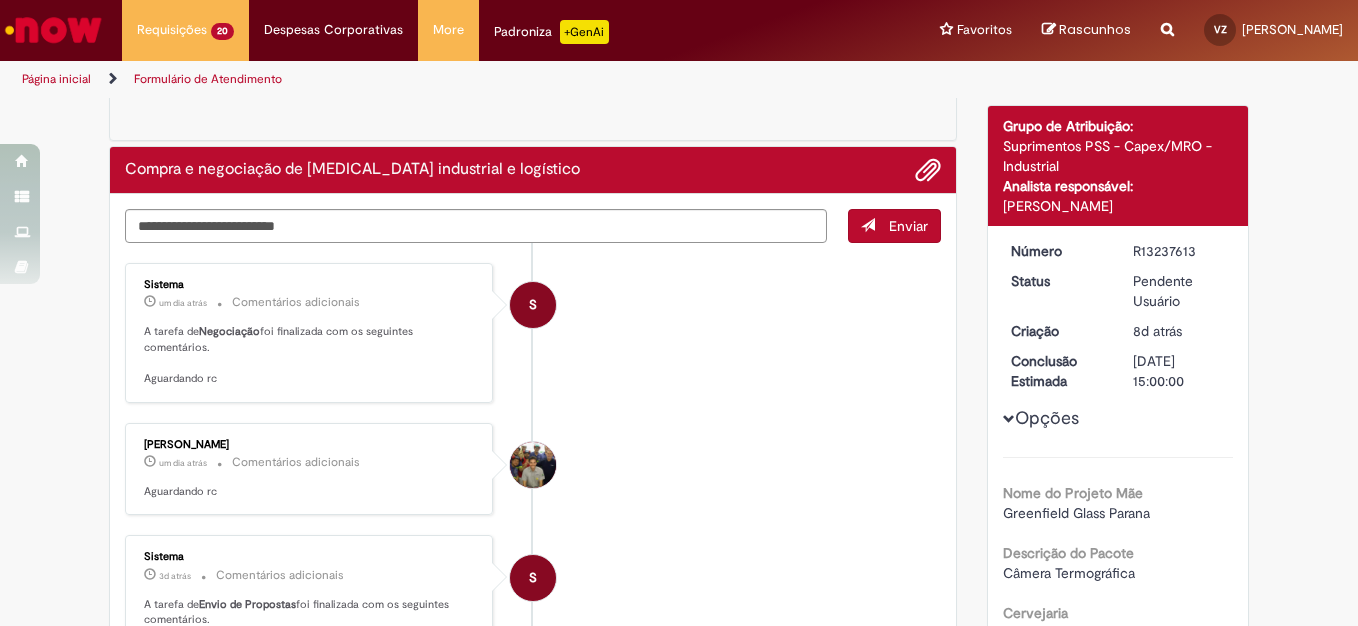 scroll, scrollTop: 0, scrollLeft: 0, axis: both 